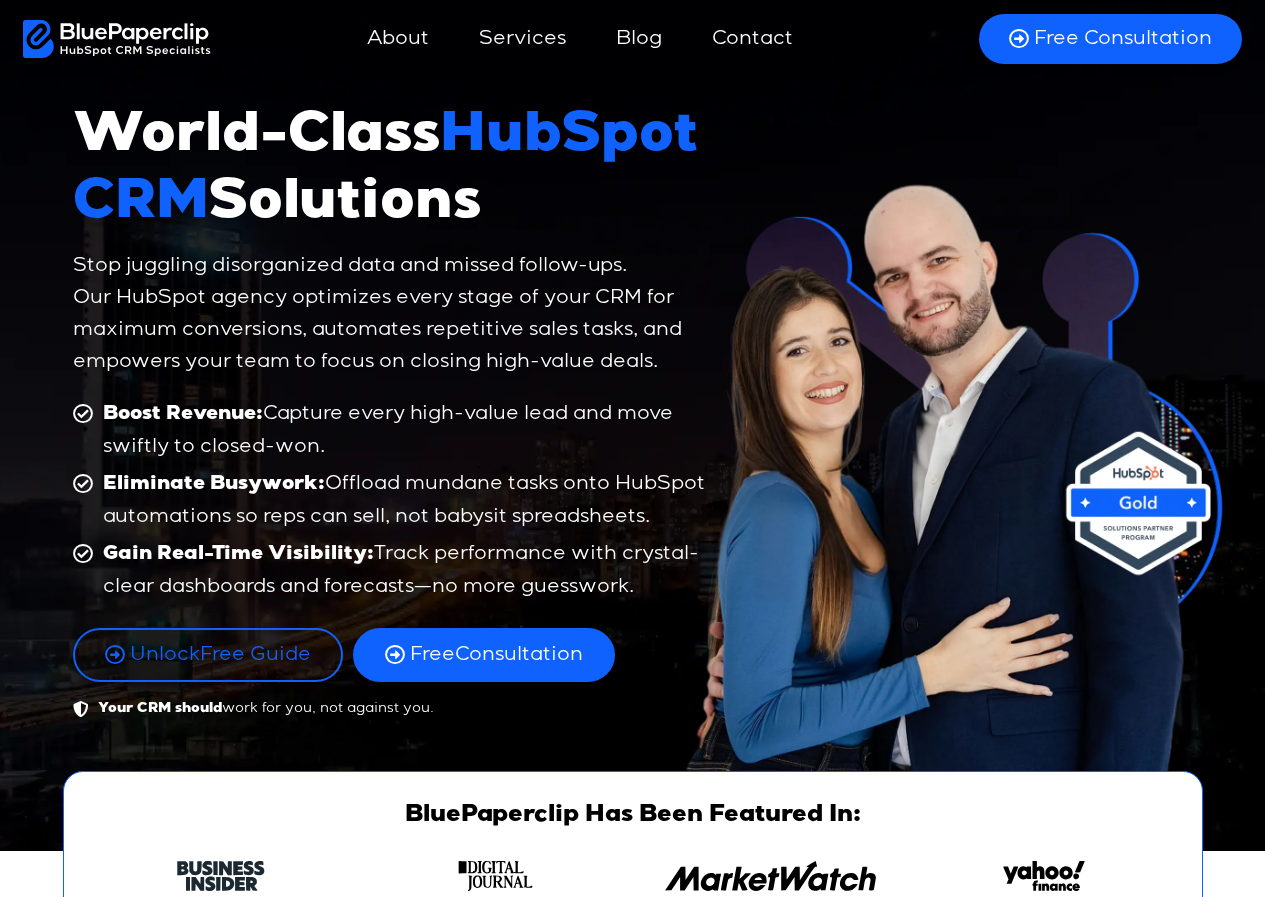 scroll, scrollTop: 0, scrollLeft: 0, axis: both 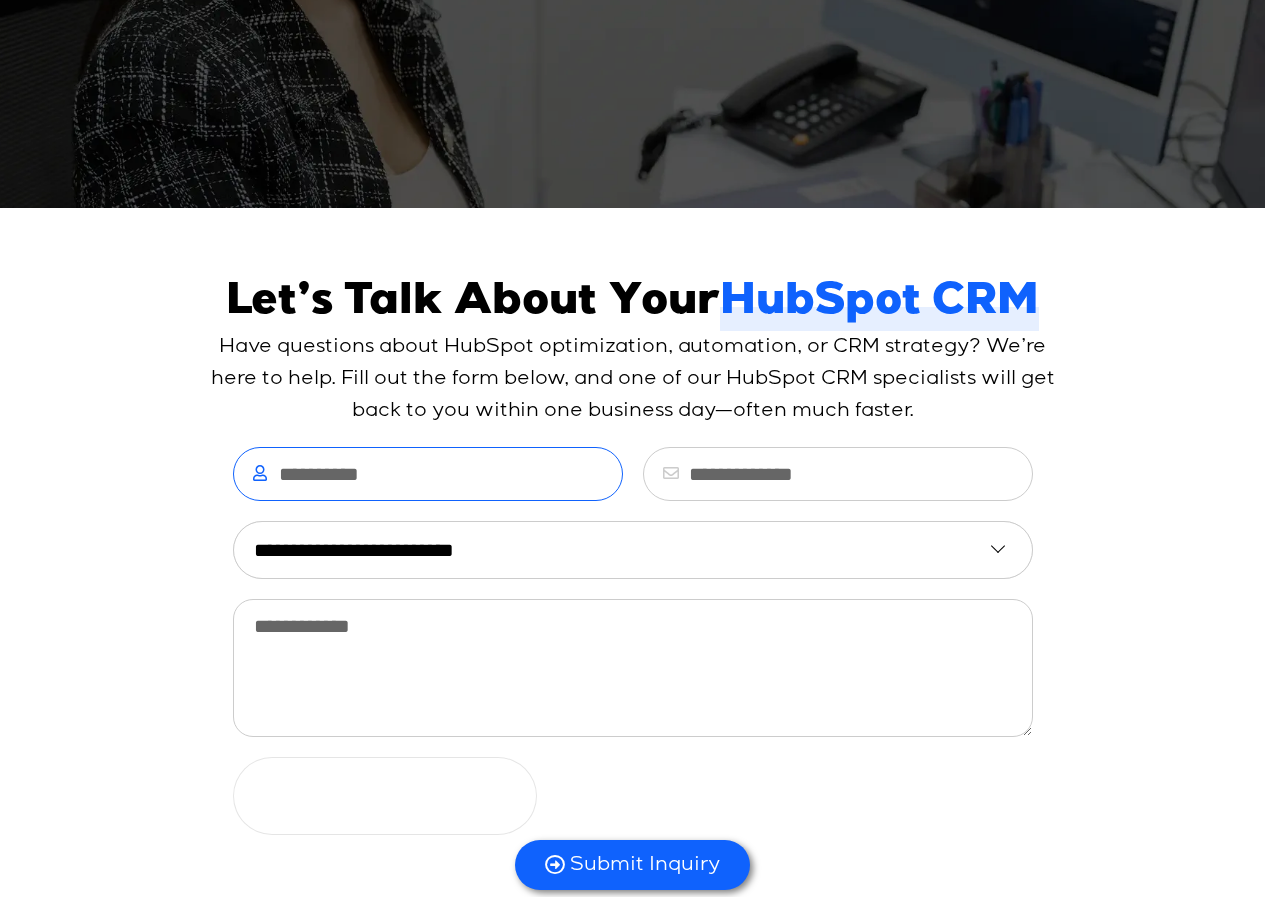 click on "Name" at bounding box center [428, 474] 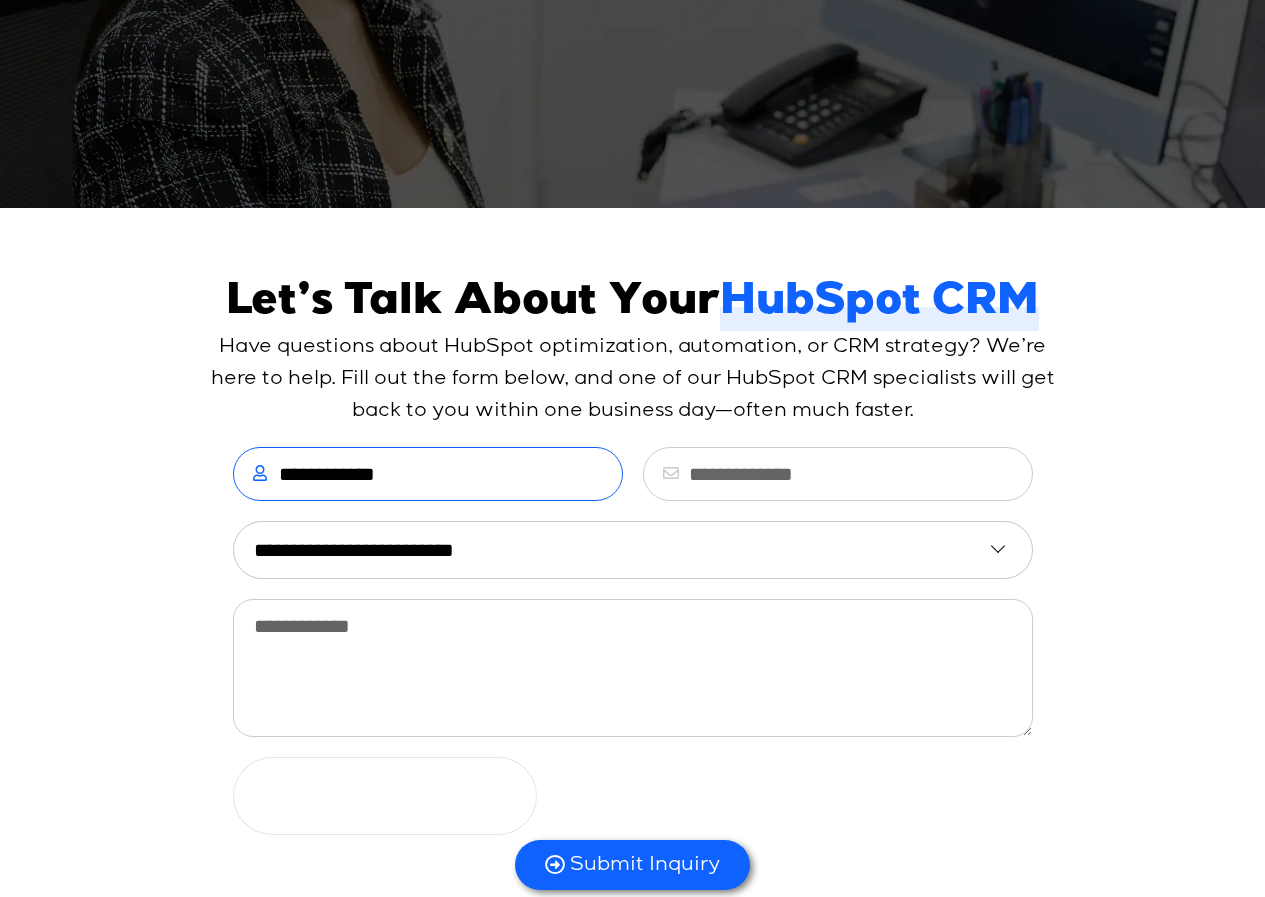 drag, startPoint x: 497, startPoint y: 466, endPoint x: 291, endPoint y: 469, distance: 206.02185 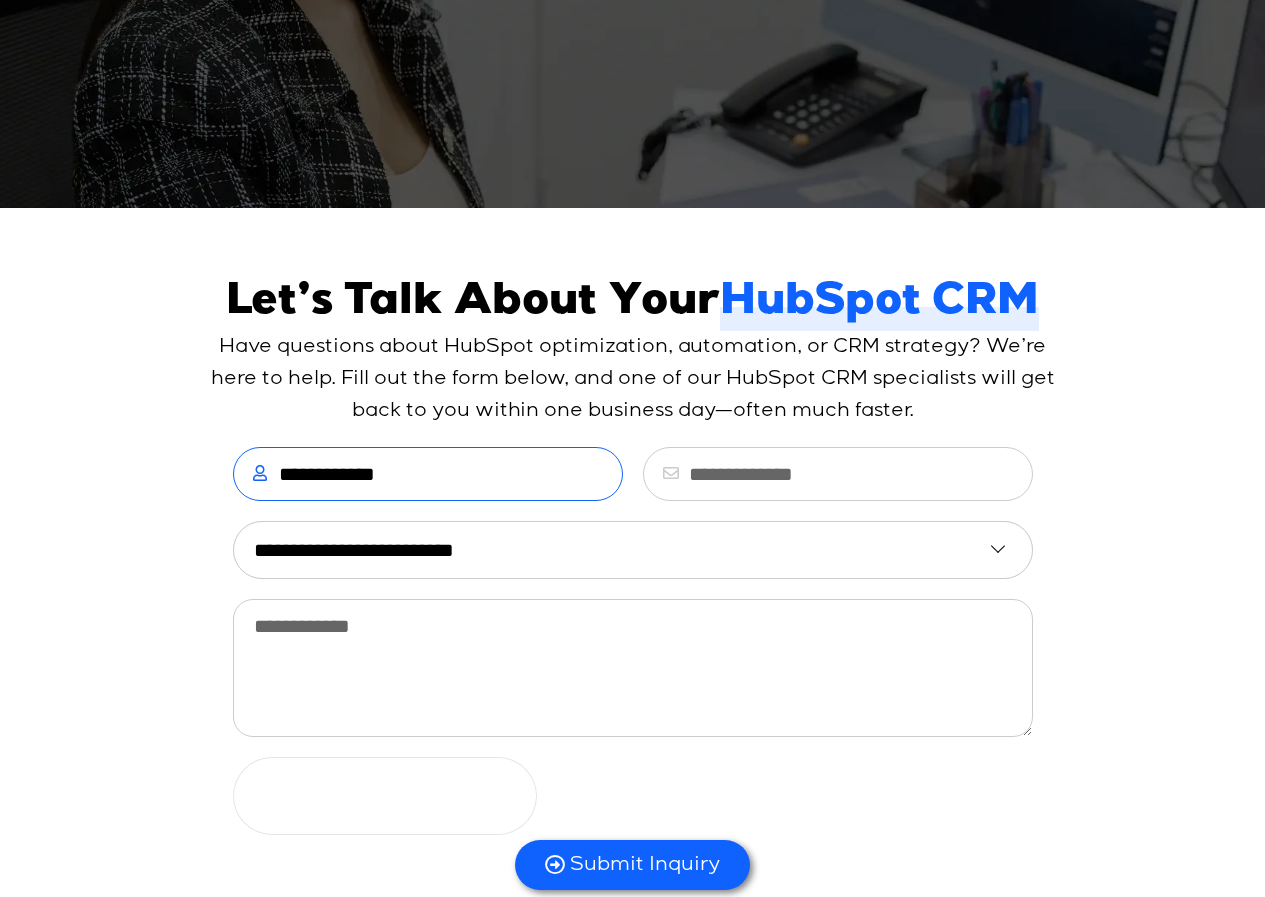 click on "**********" at bounding box center [428, 474] 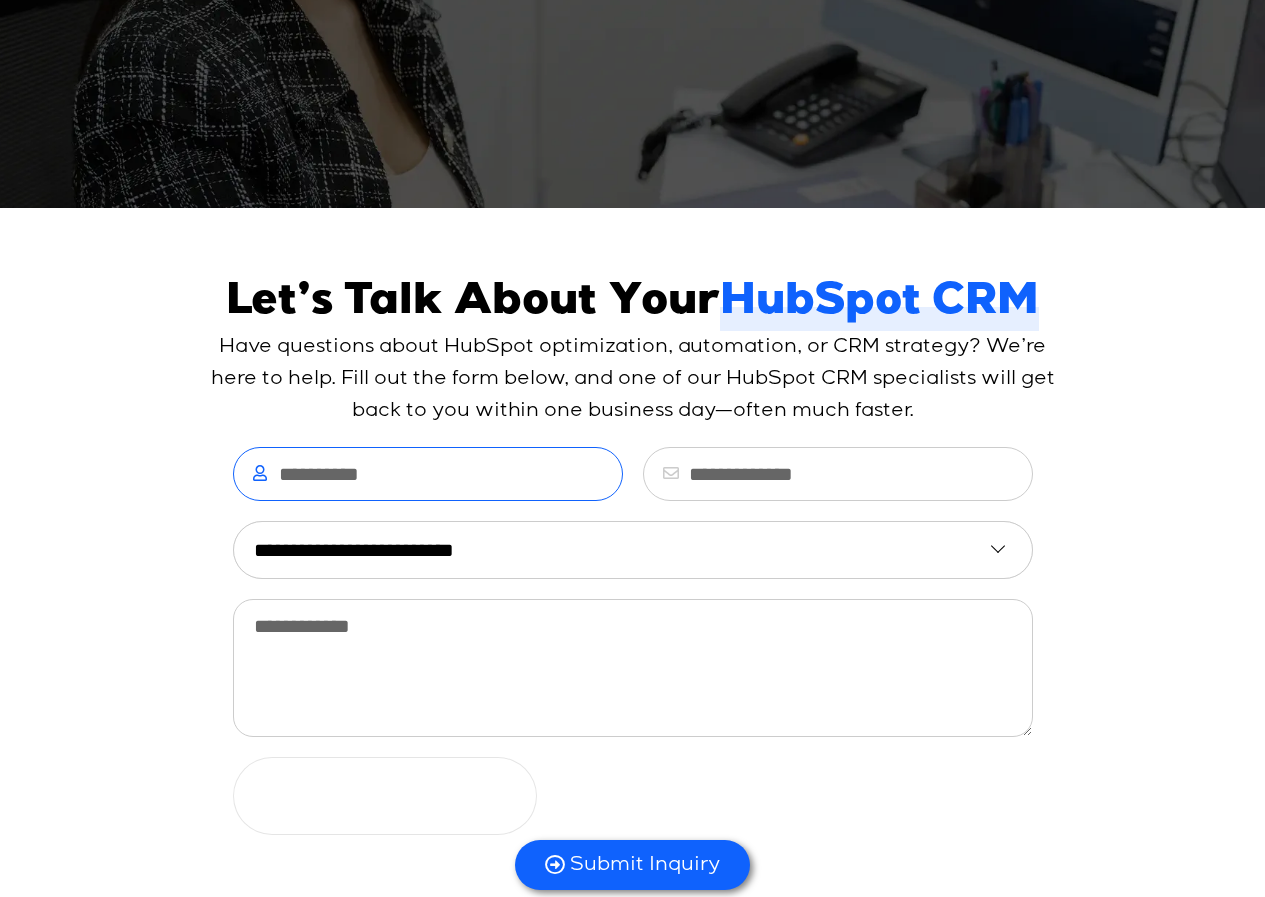 click on "Name" at bounding box center (428, 474) 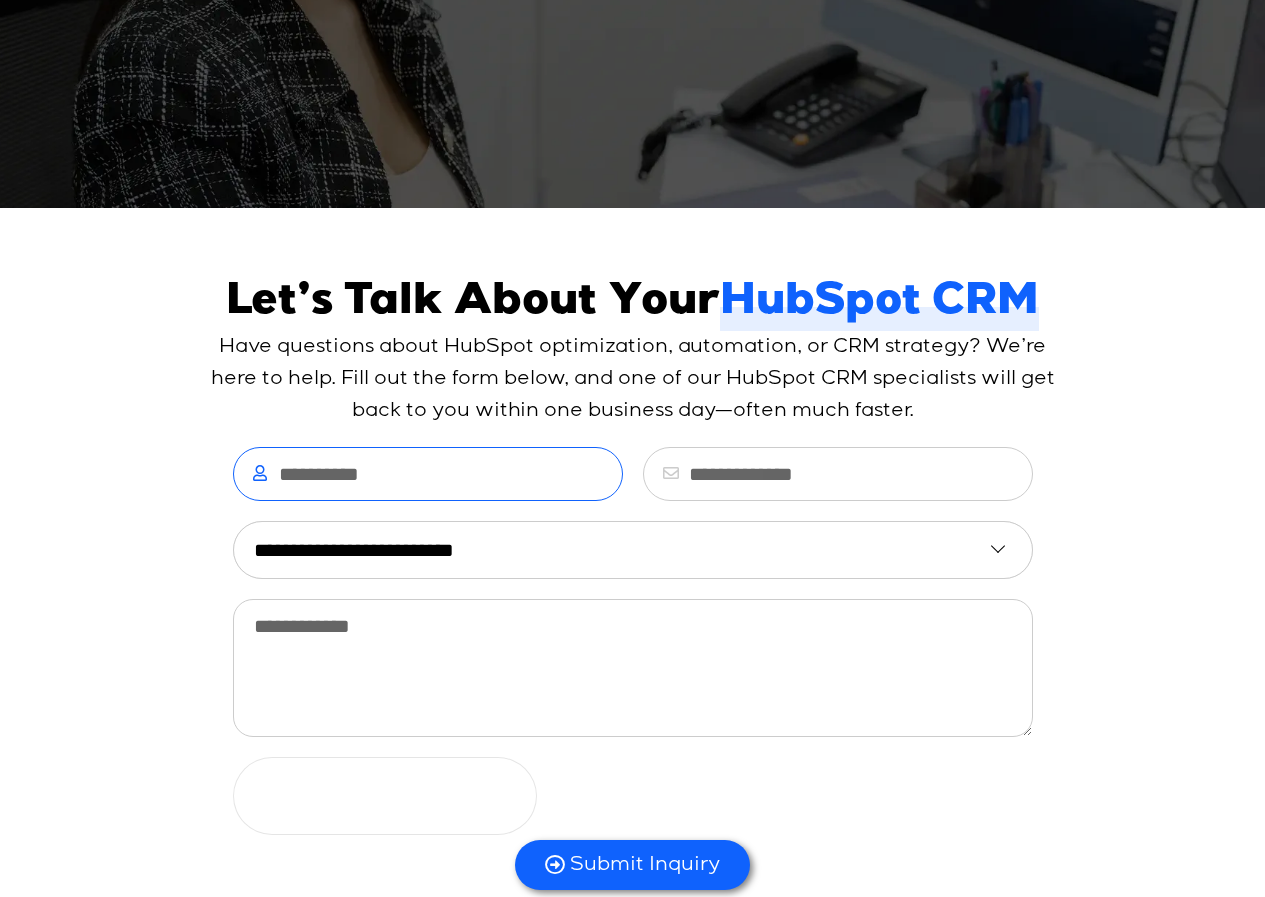 type on "**********" 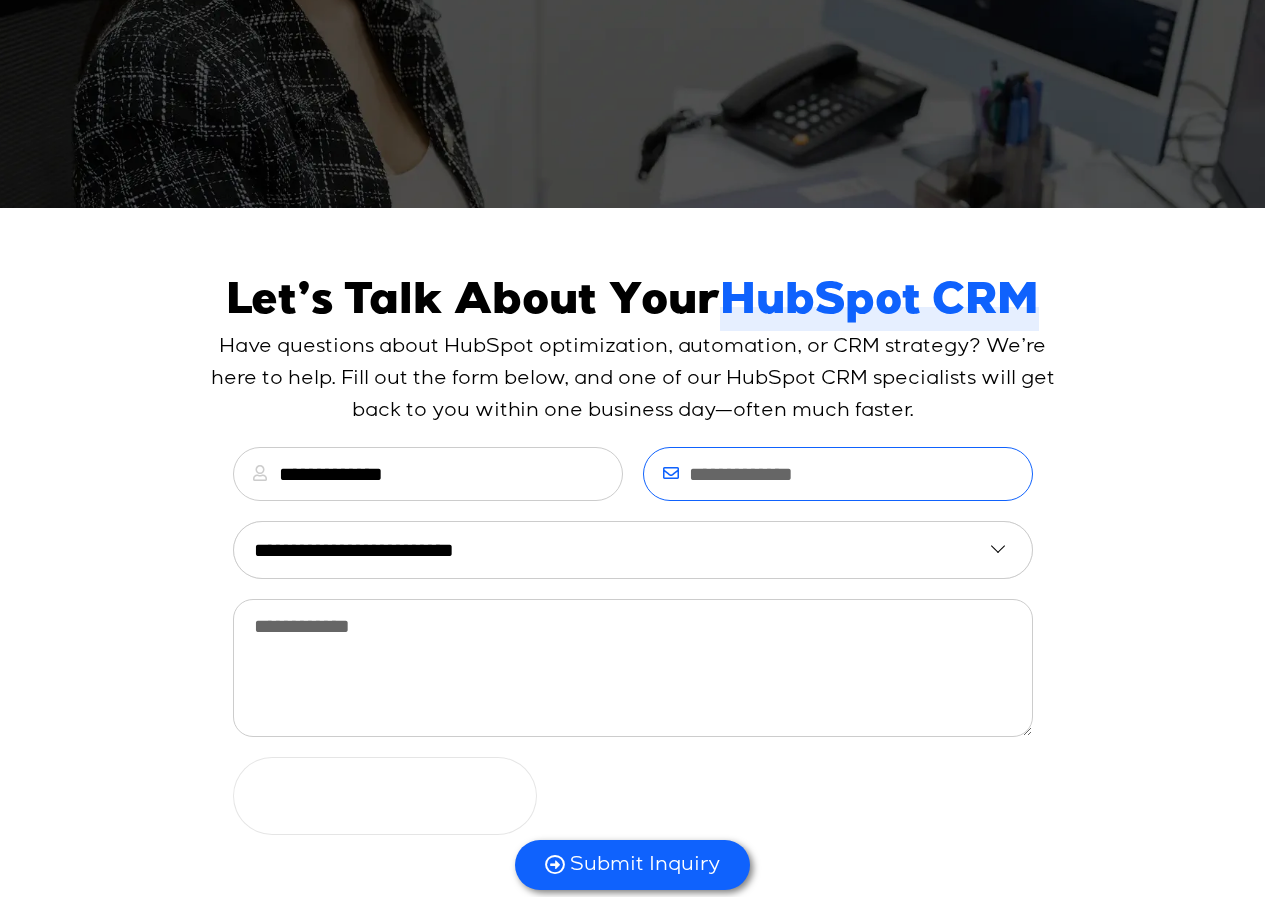 click on "Email" at bounding box center [838, 474] 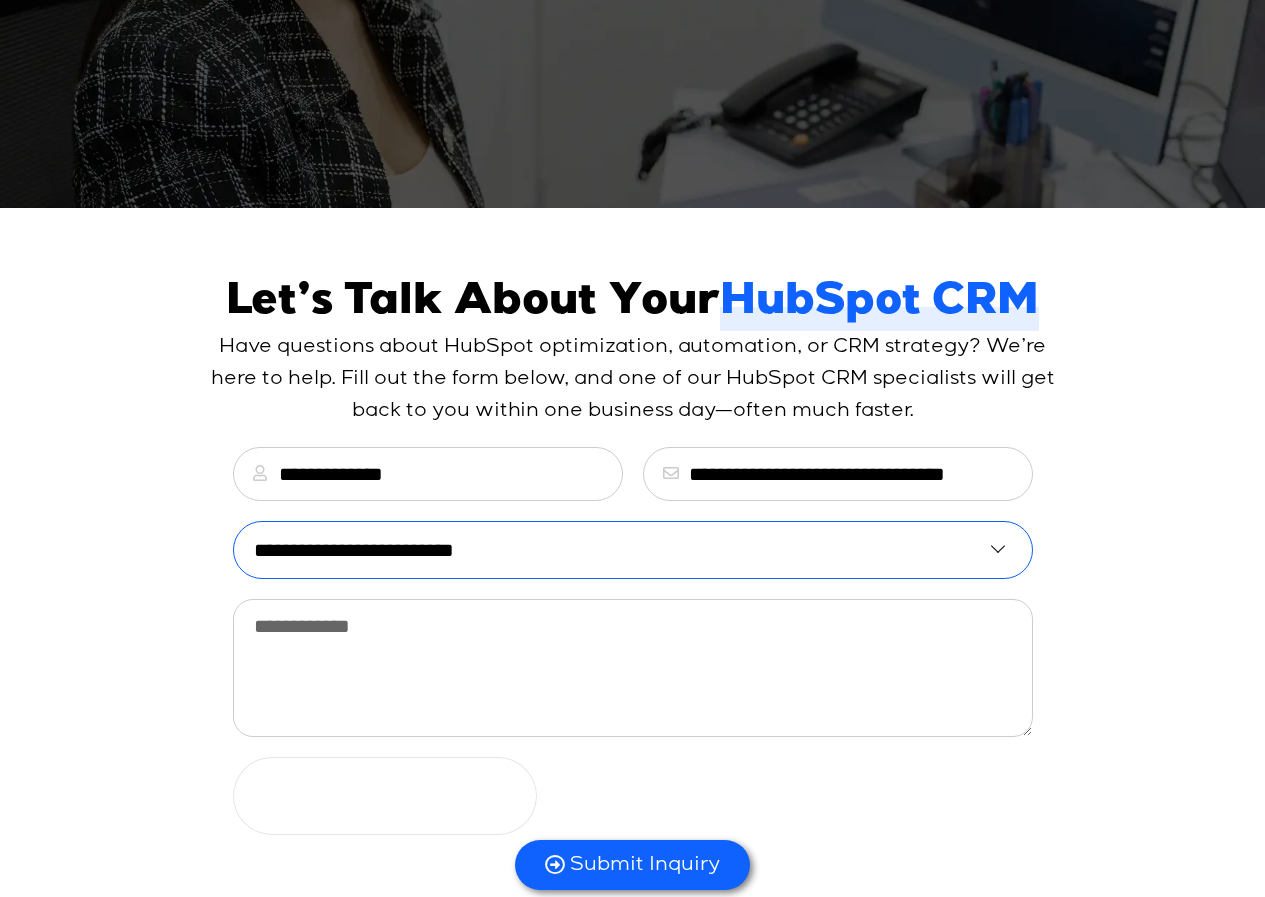 click on "**********" at bounding box center [633, 550] 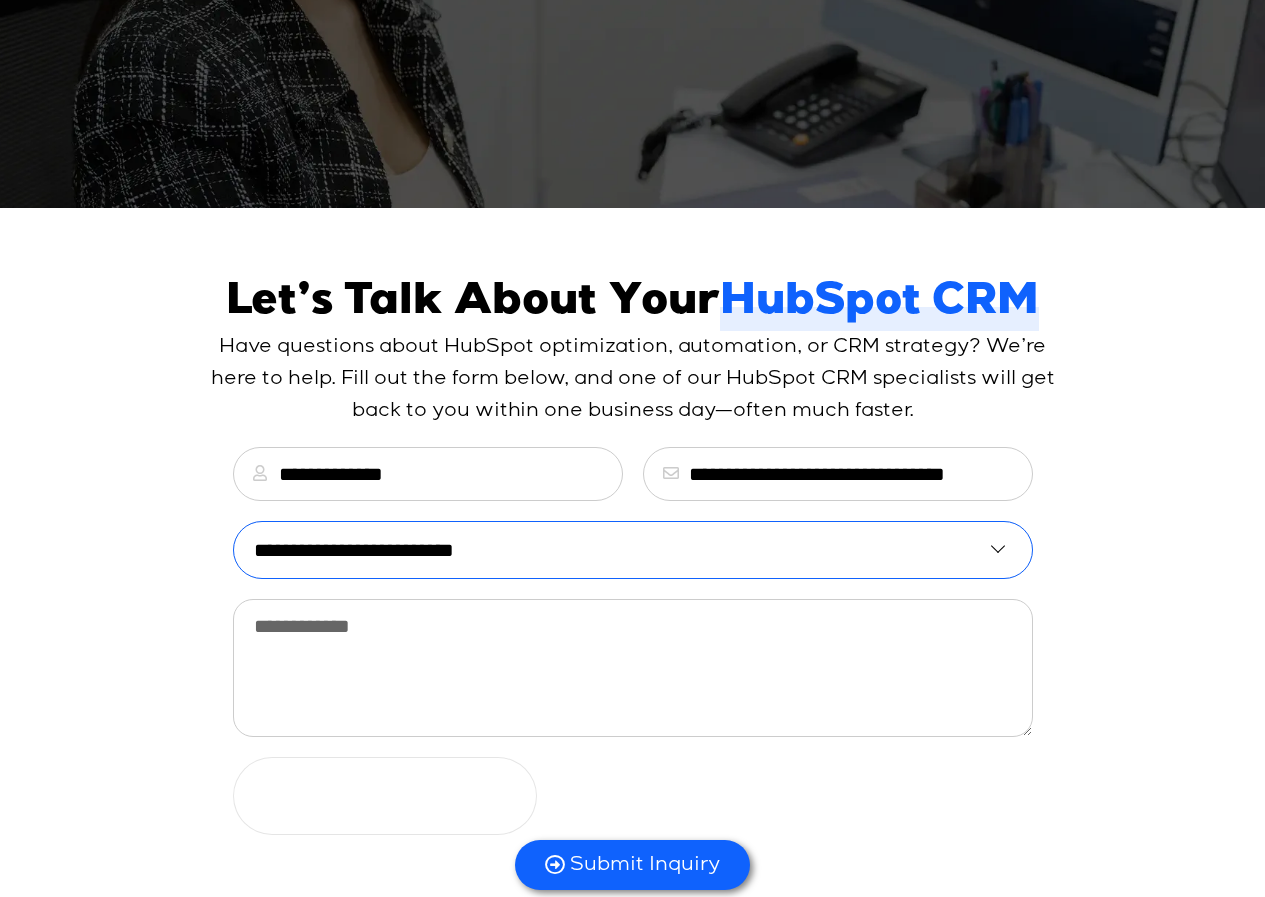 click on "**********" at bounding box center [633, 550] 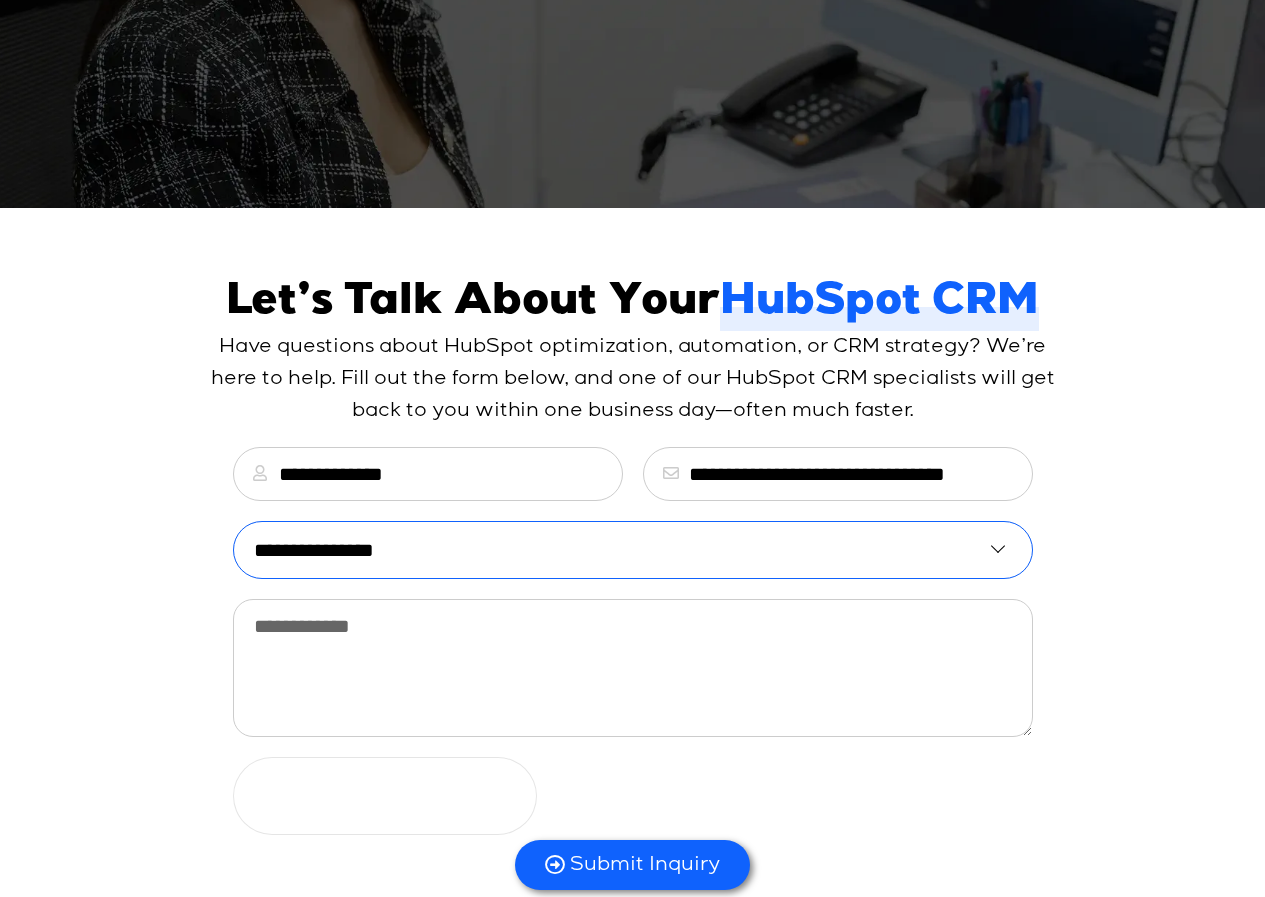 click on "**********" at bounding box center (633, 550) 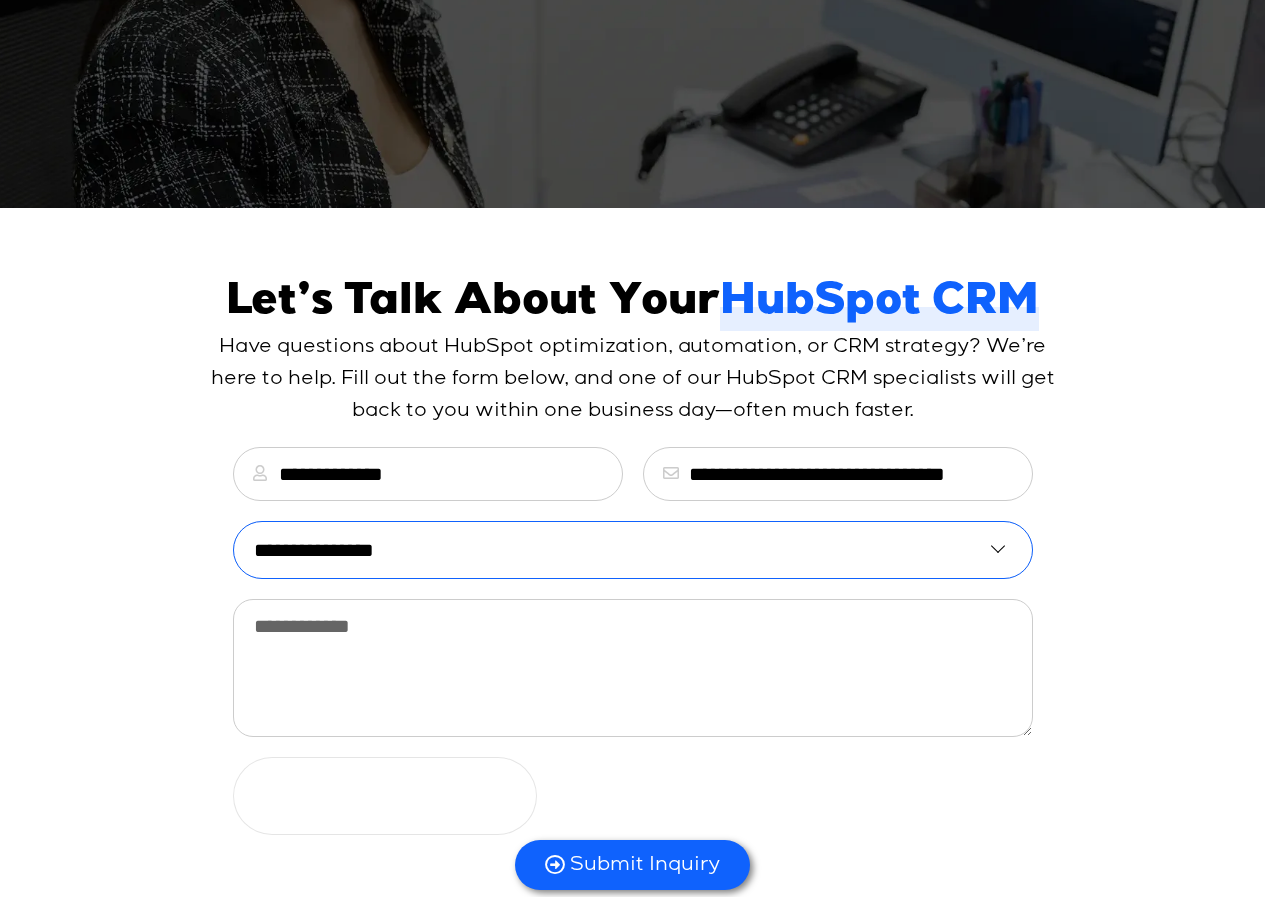 select on "**********" 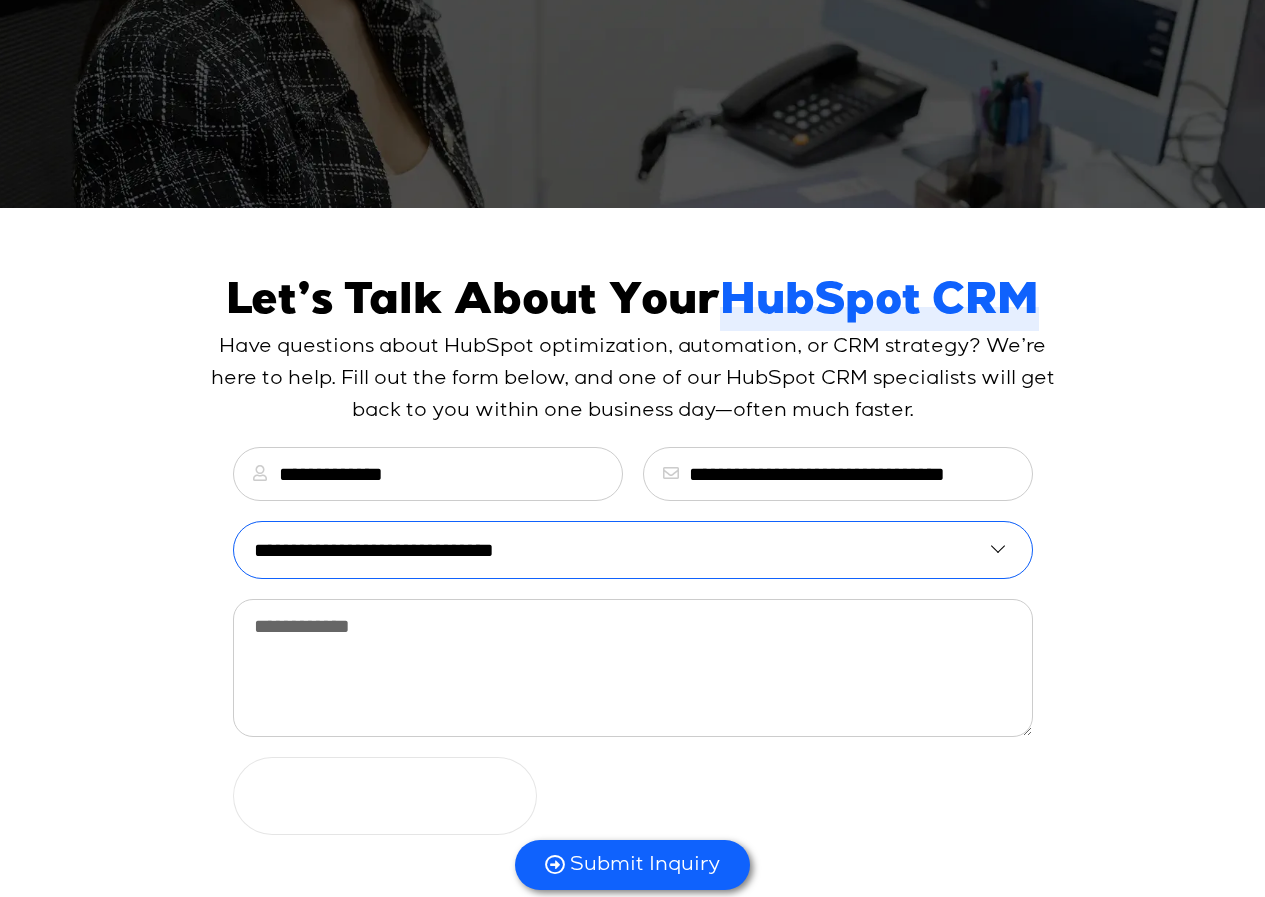 click on "**********" at bounding box center [633, 550] 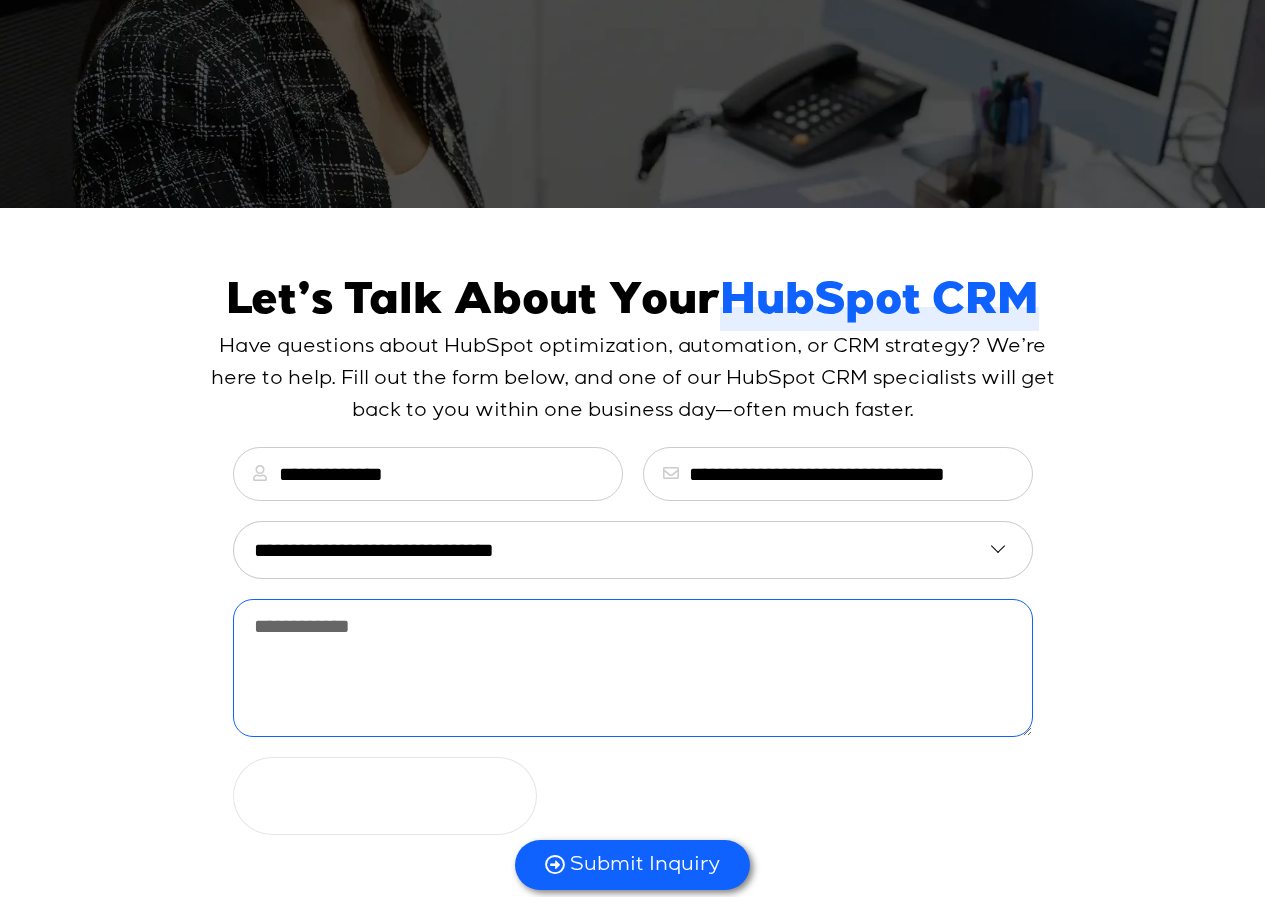 click on "Message" at bounding box center [633, 668] 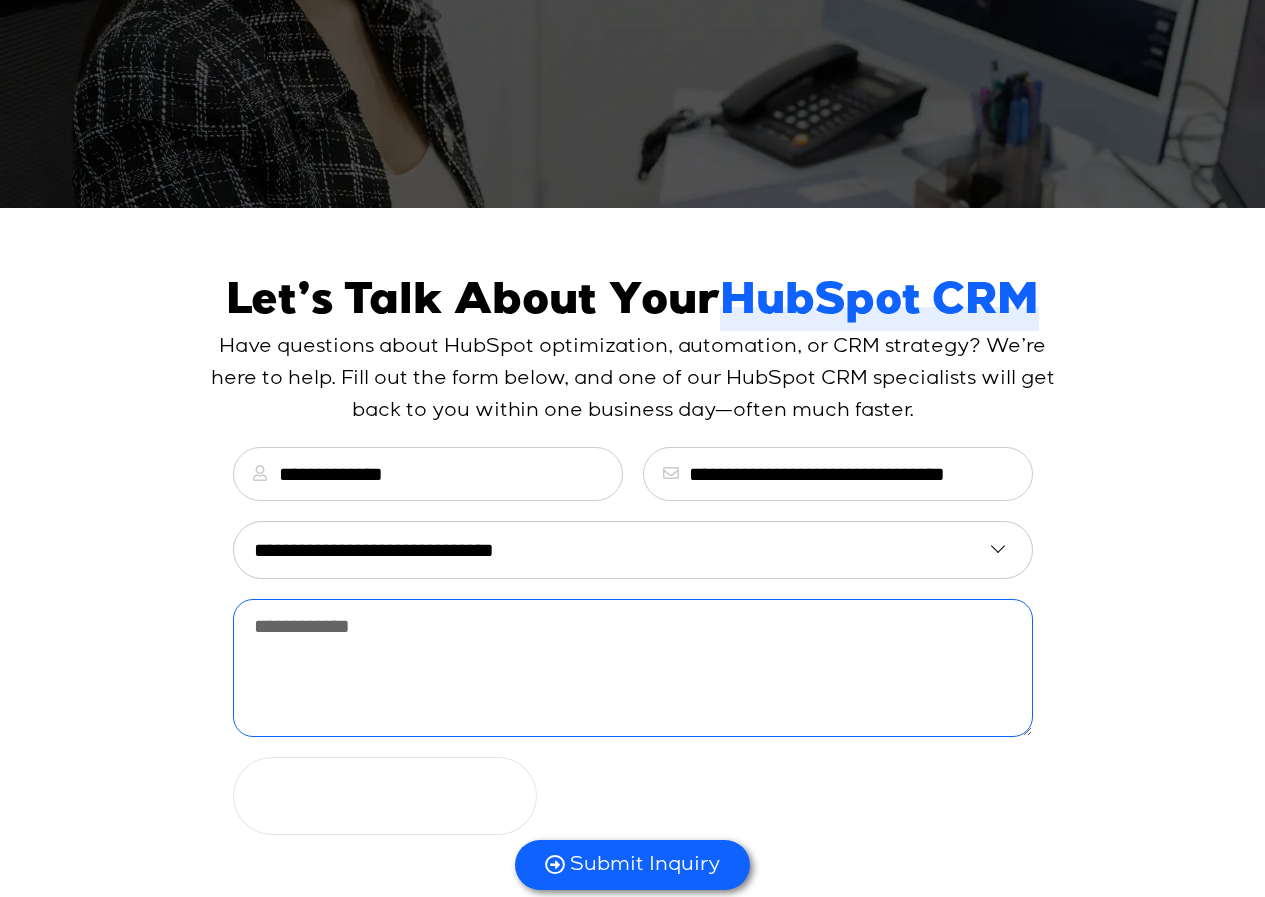paste on "**********" 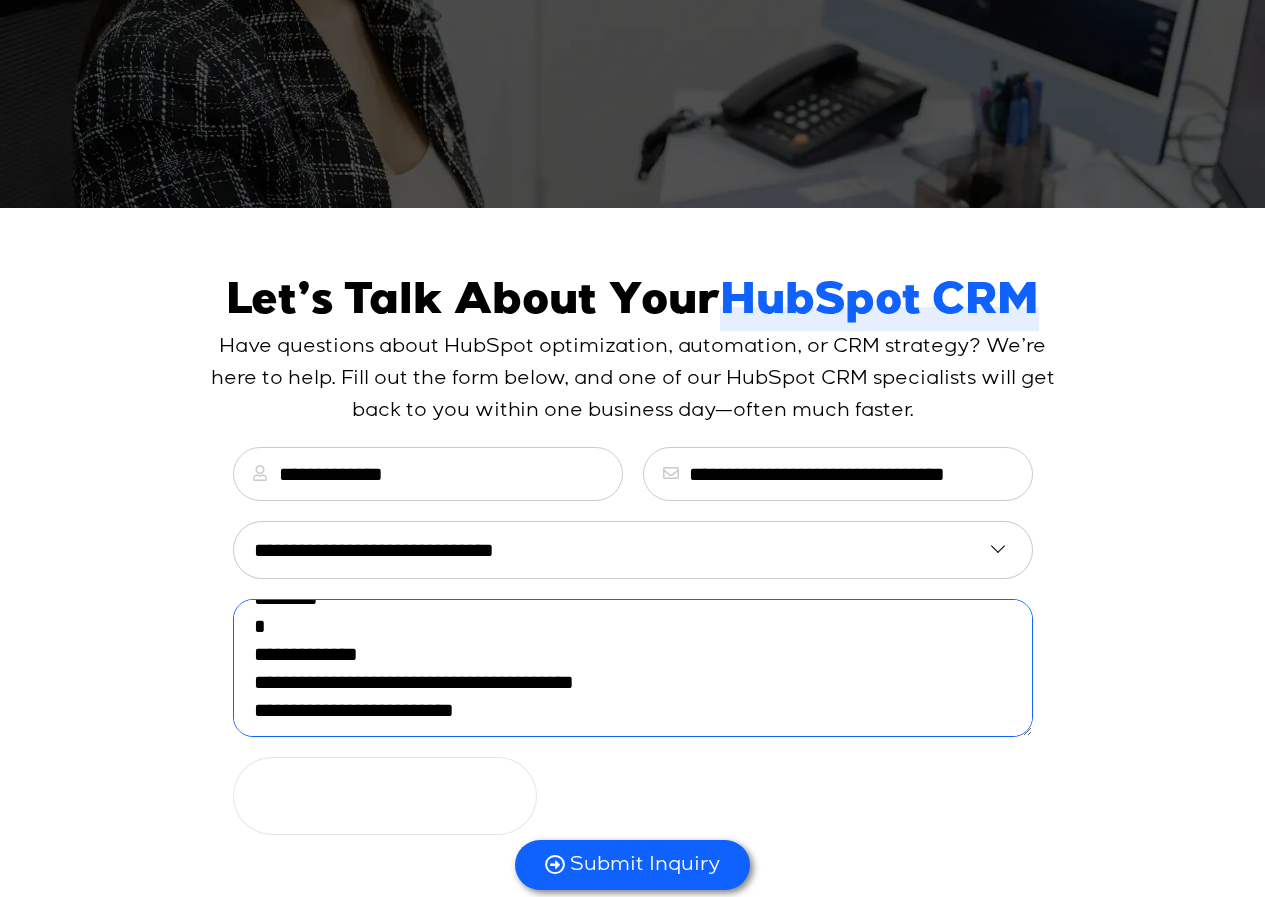 scroll, scrollTop: 616, scrollLeft: 0, axis: vertical 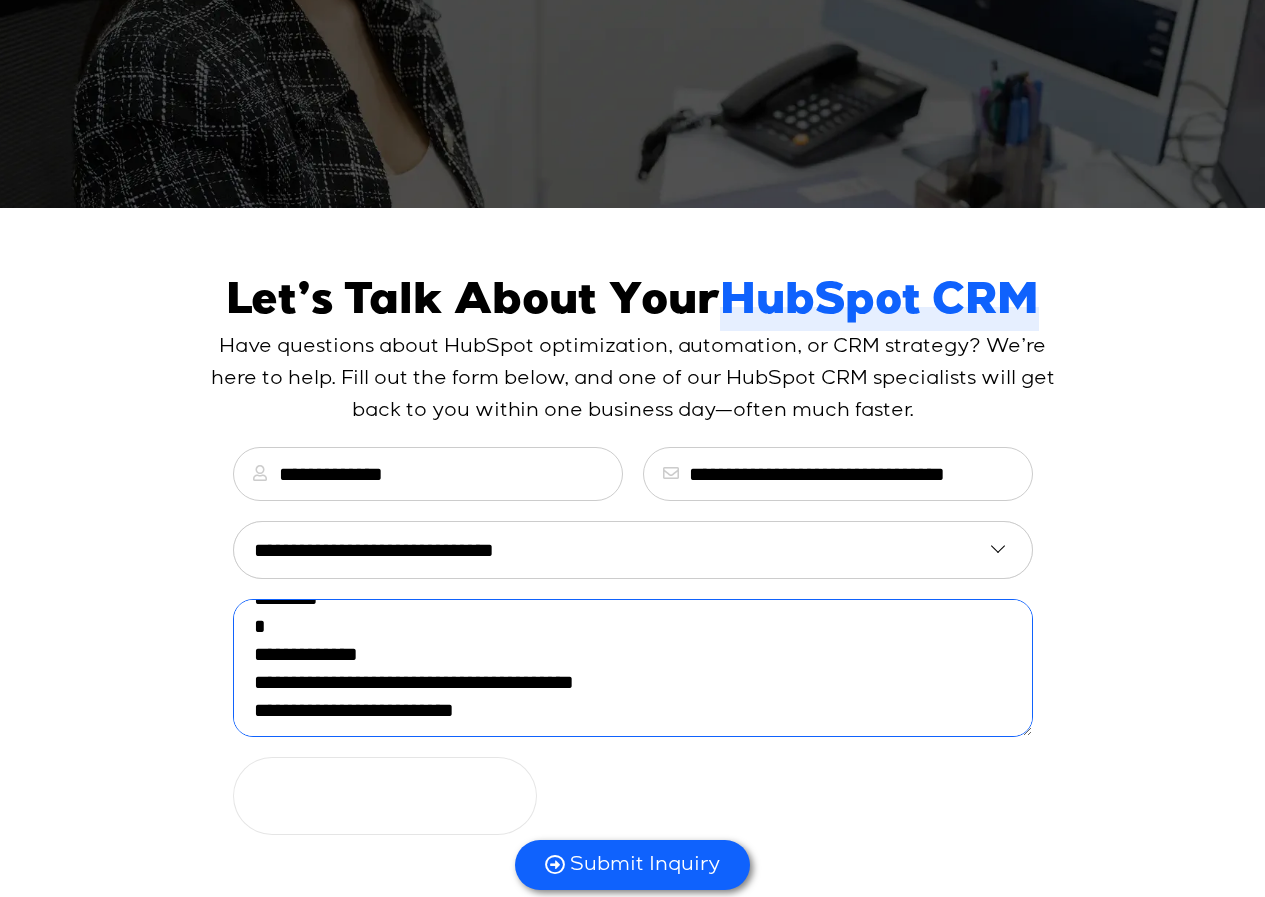 type on "**********" 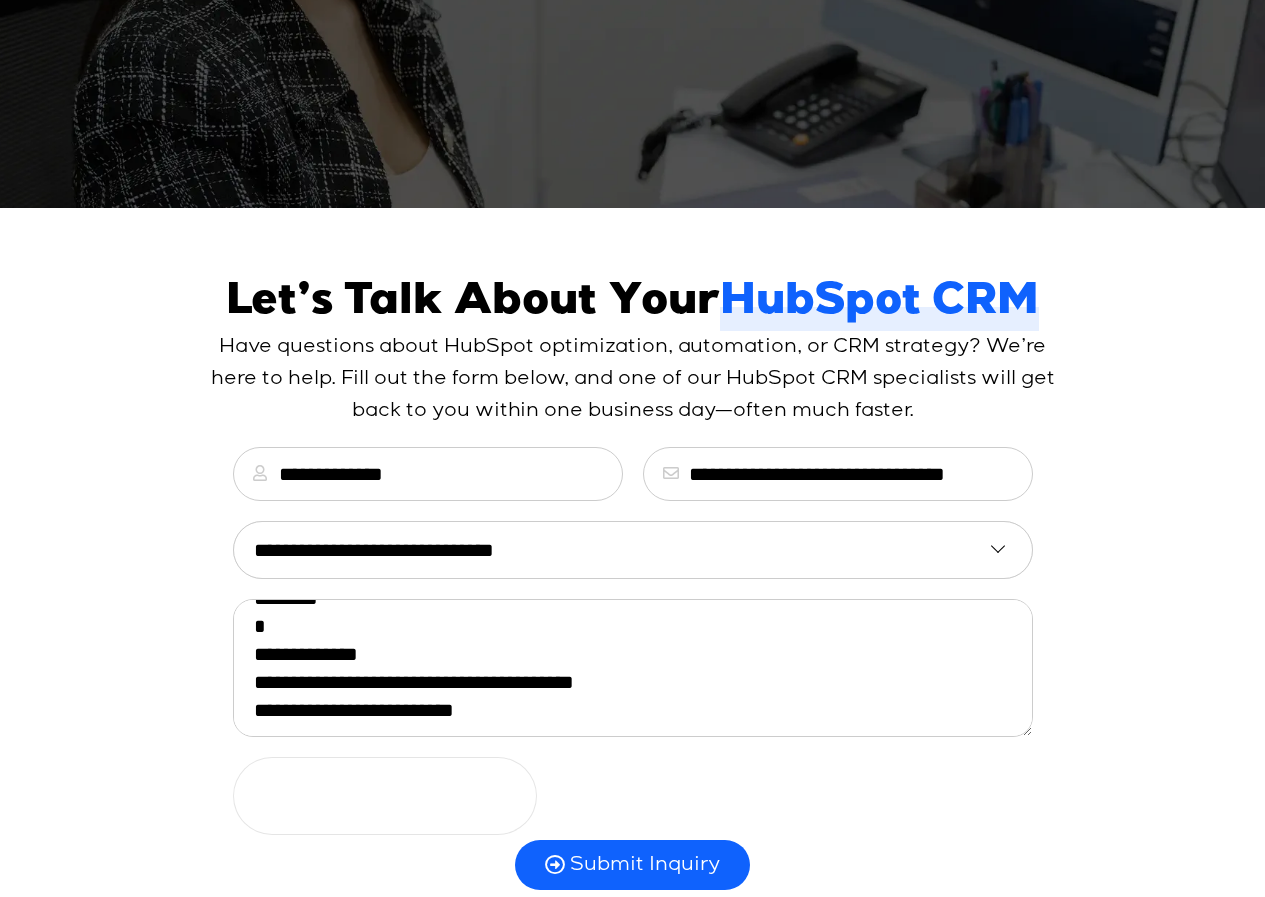 click on "Submit Inquiry" at bounding box center (645, 865) 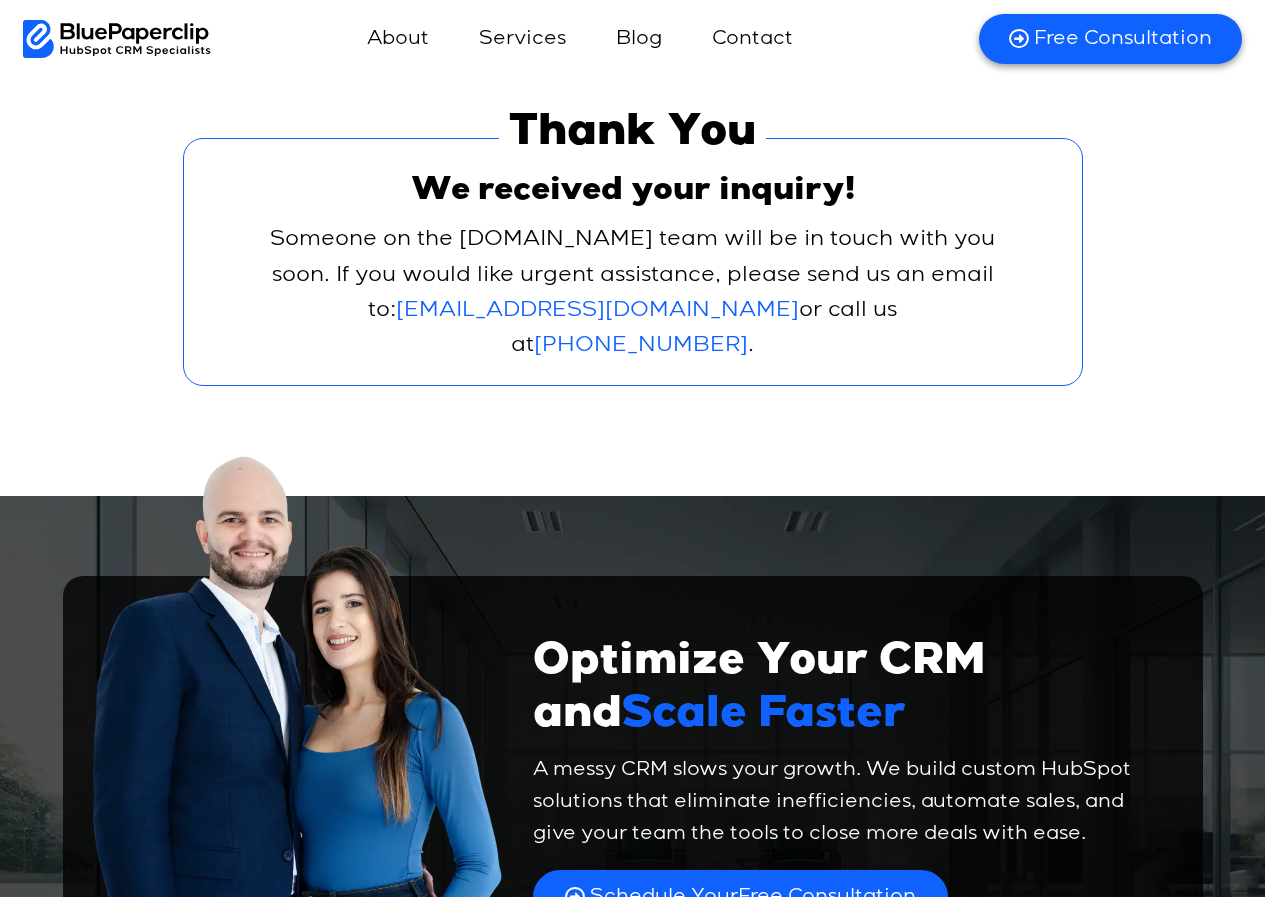 scroll, scrollTop: 0, scrollLeft: 0, axis: both 